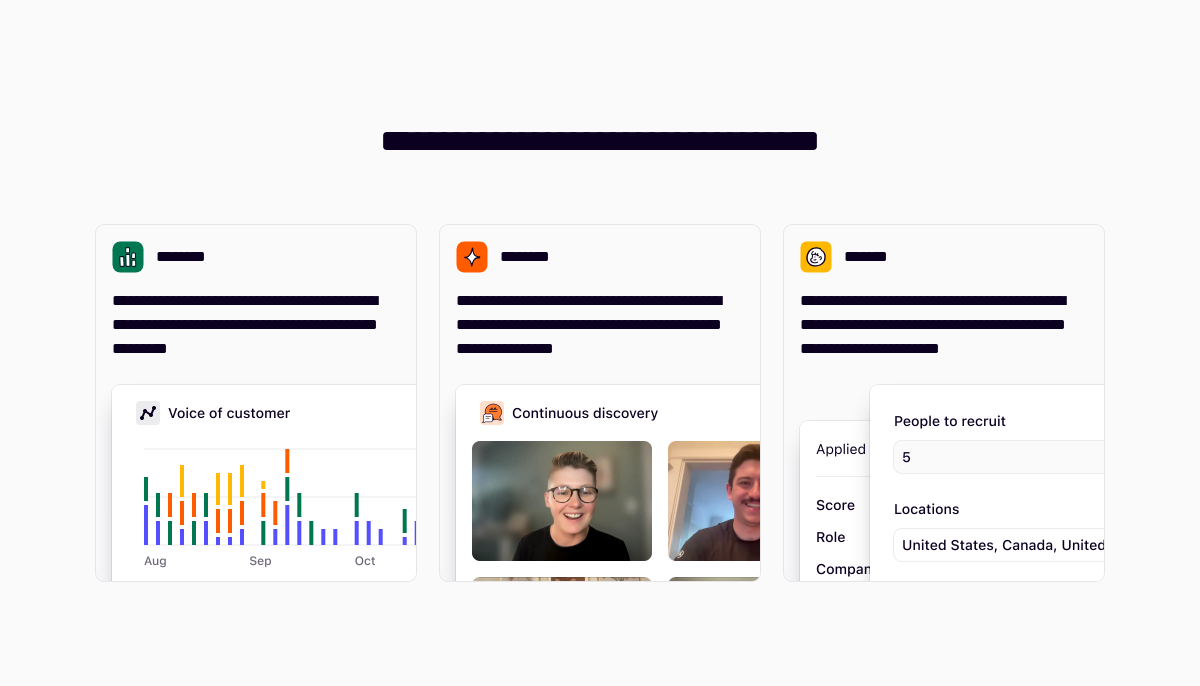 scroll, scrollTop: 0, scrollLeft: 0, axis: both 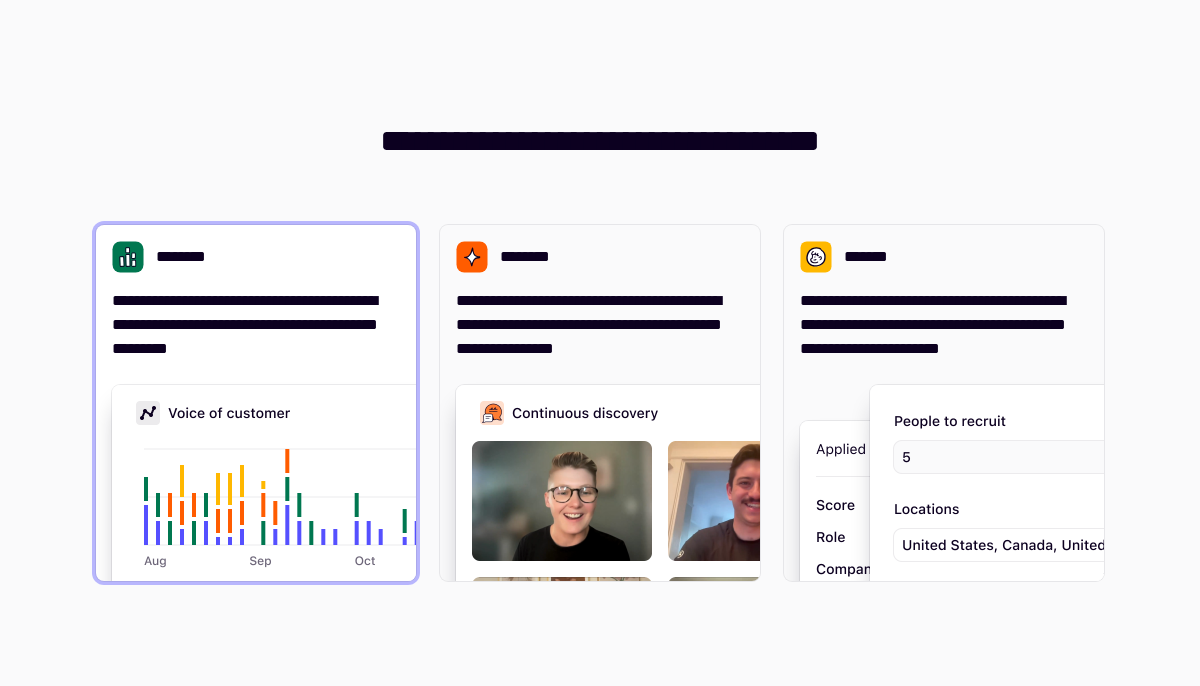 click at bounding box center [412, 585] 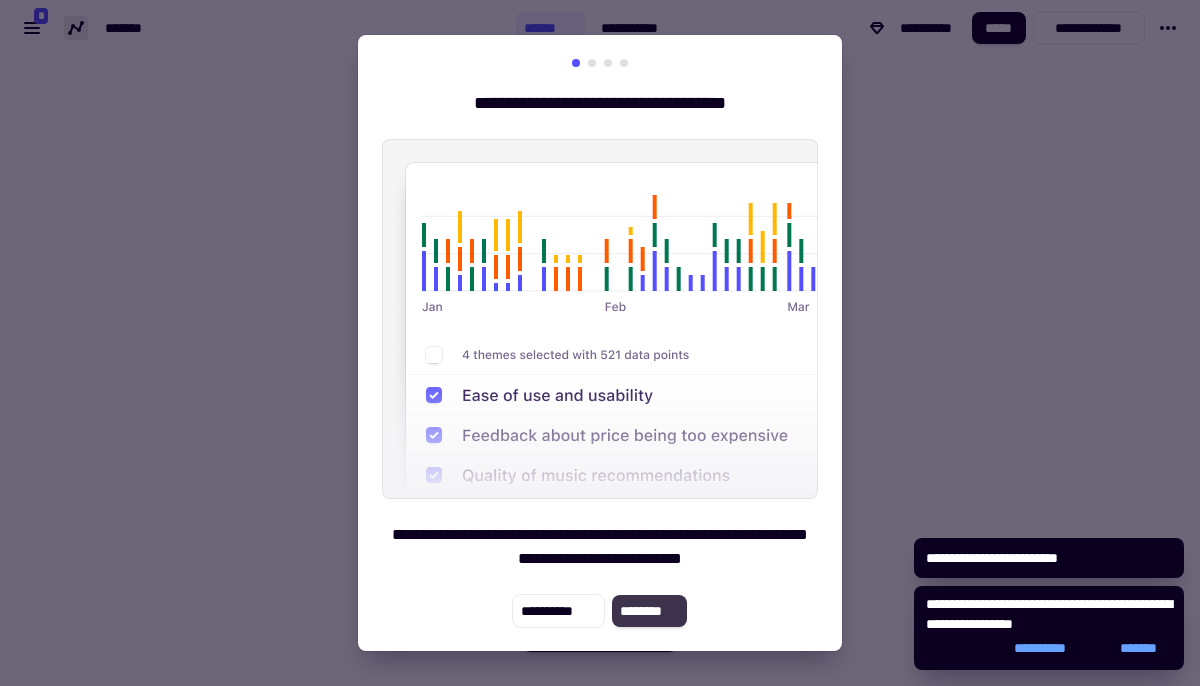 click on "********" 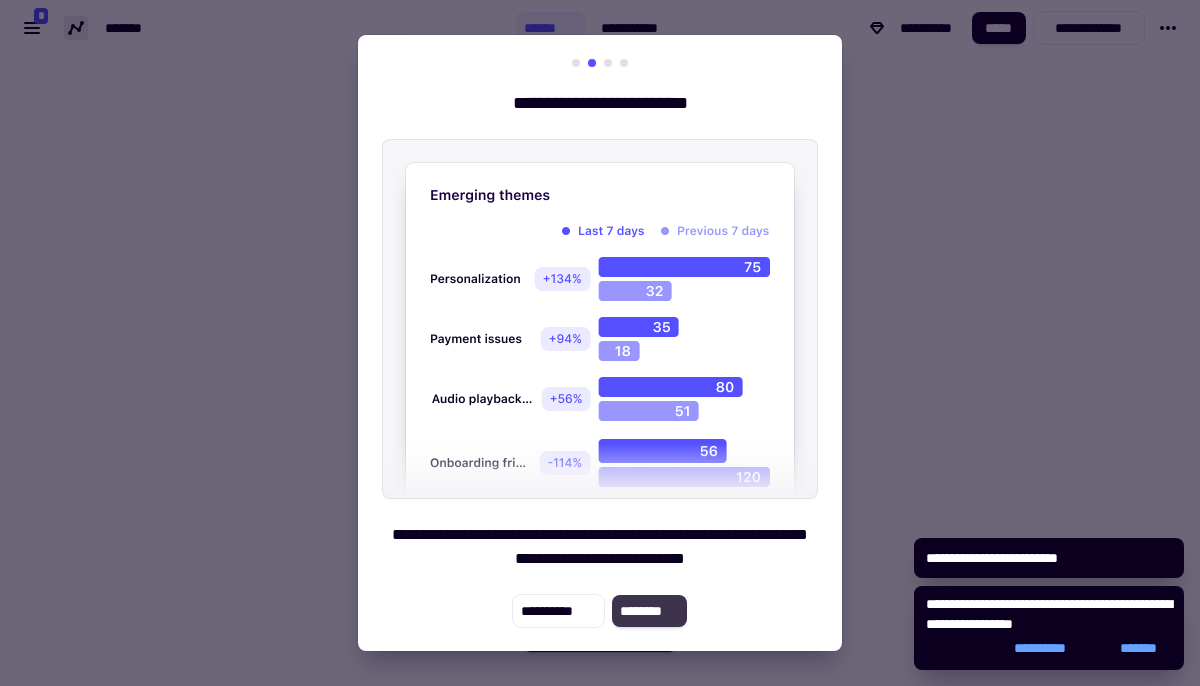 click on "********" 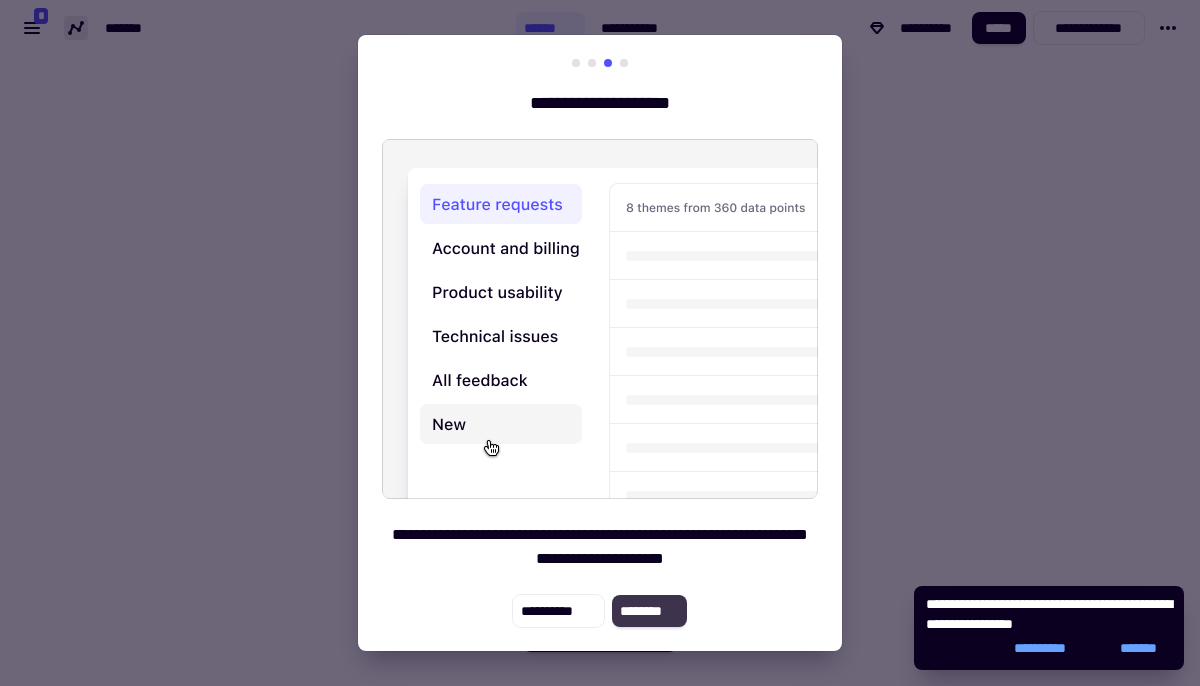 click on "********" 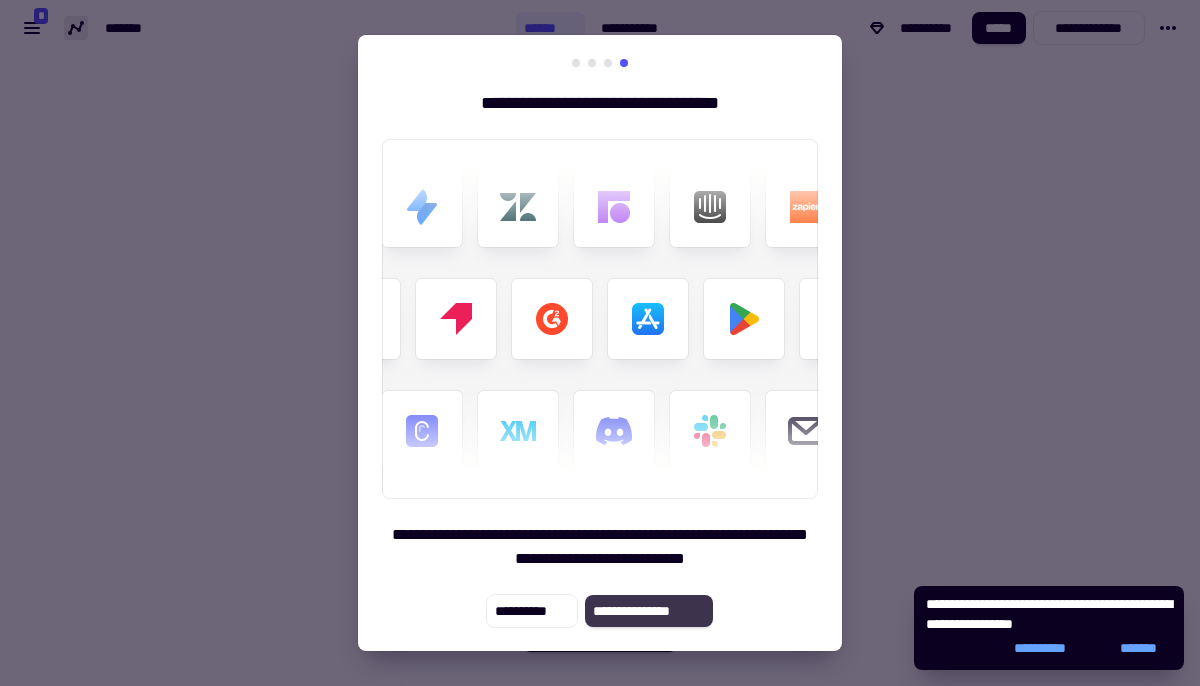 click on "**********" 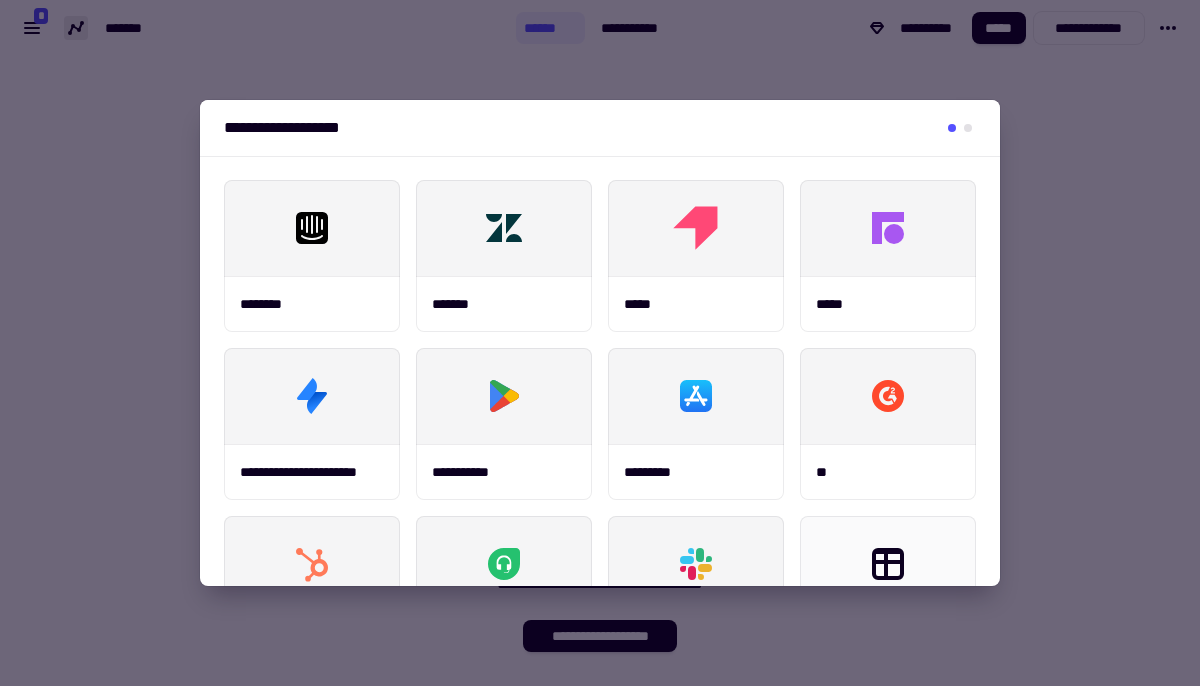 click at bounding box center [600, 343] 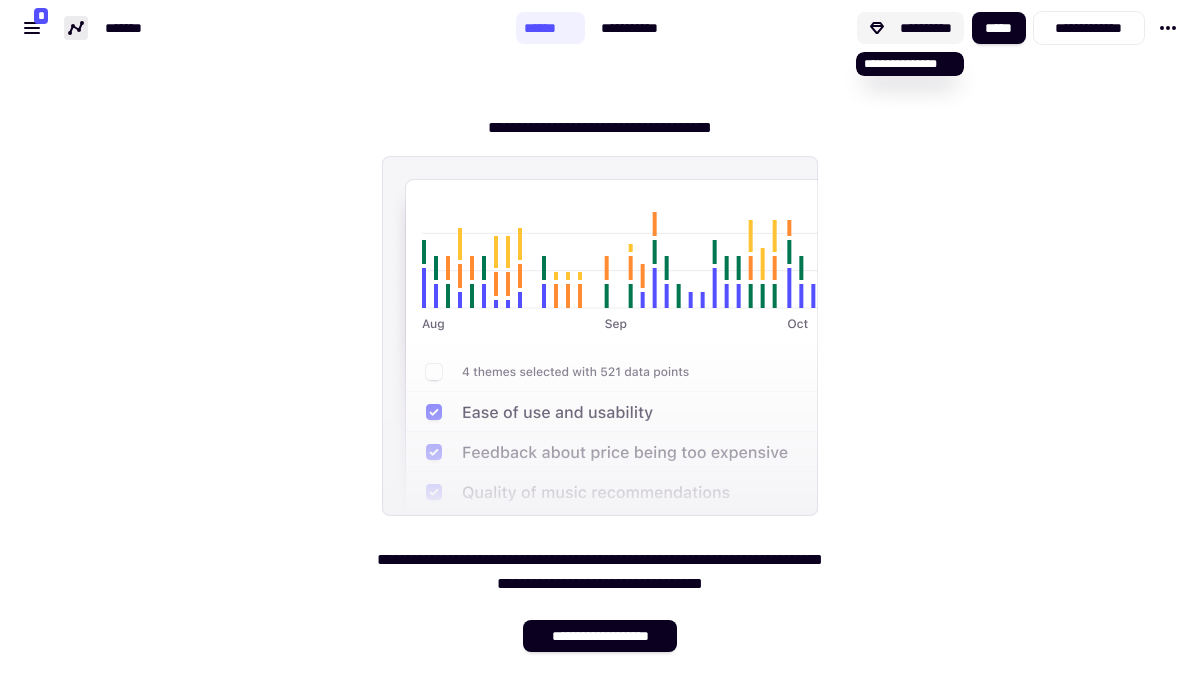 click on "**********" 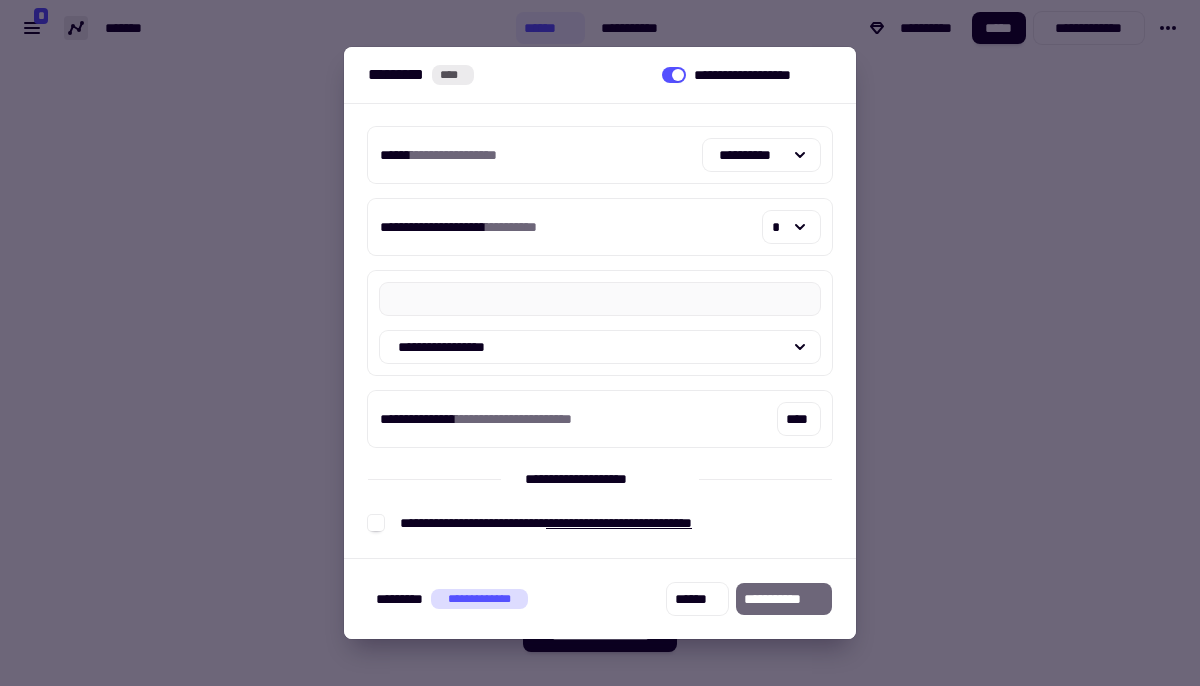 click at bounding box center (600, 343) 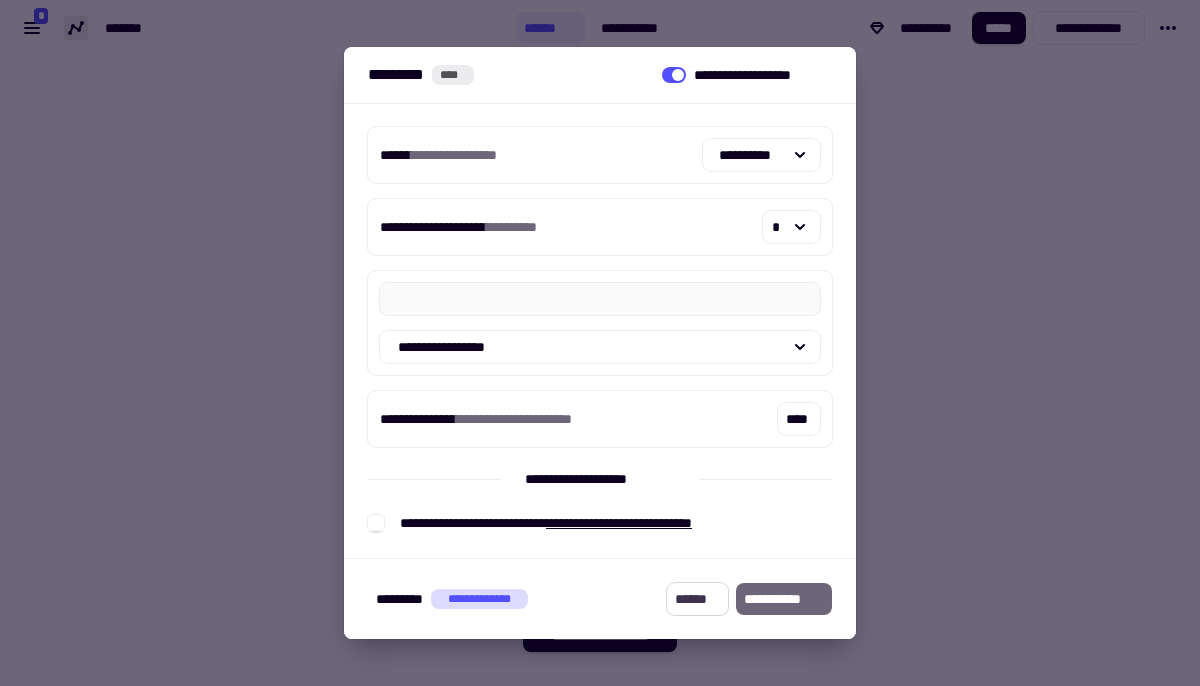 click on "******" at bounding box center [697, 599] 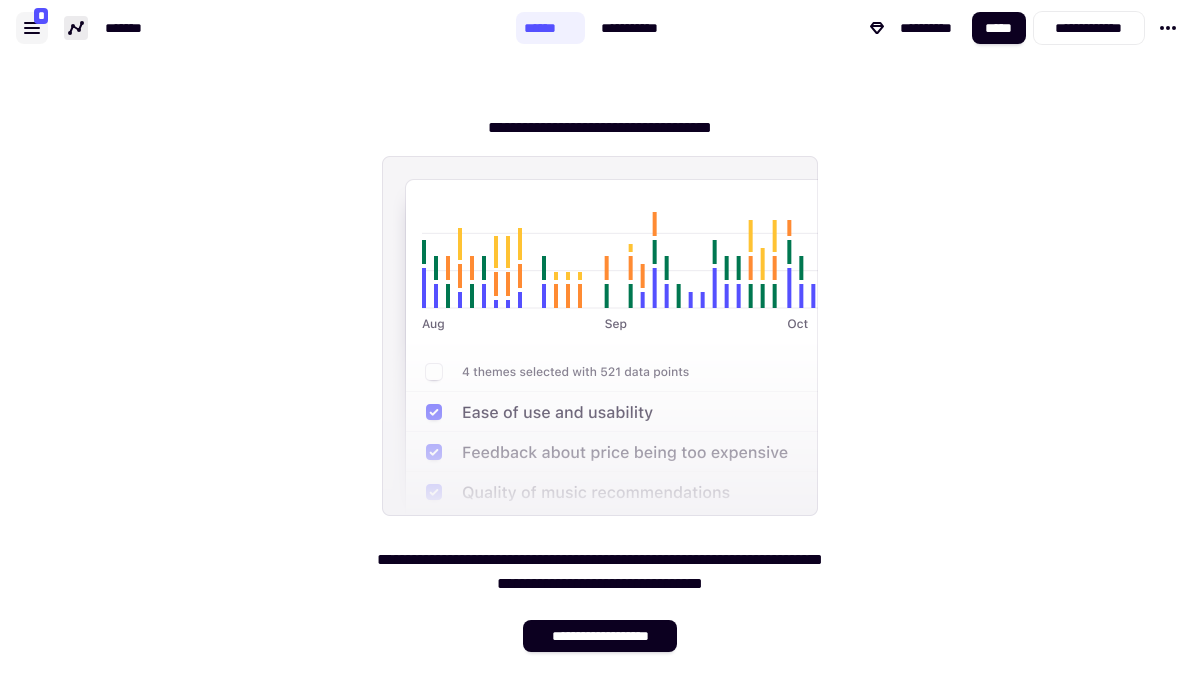 click 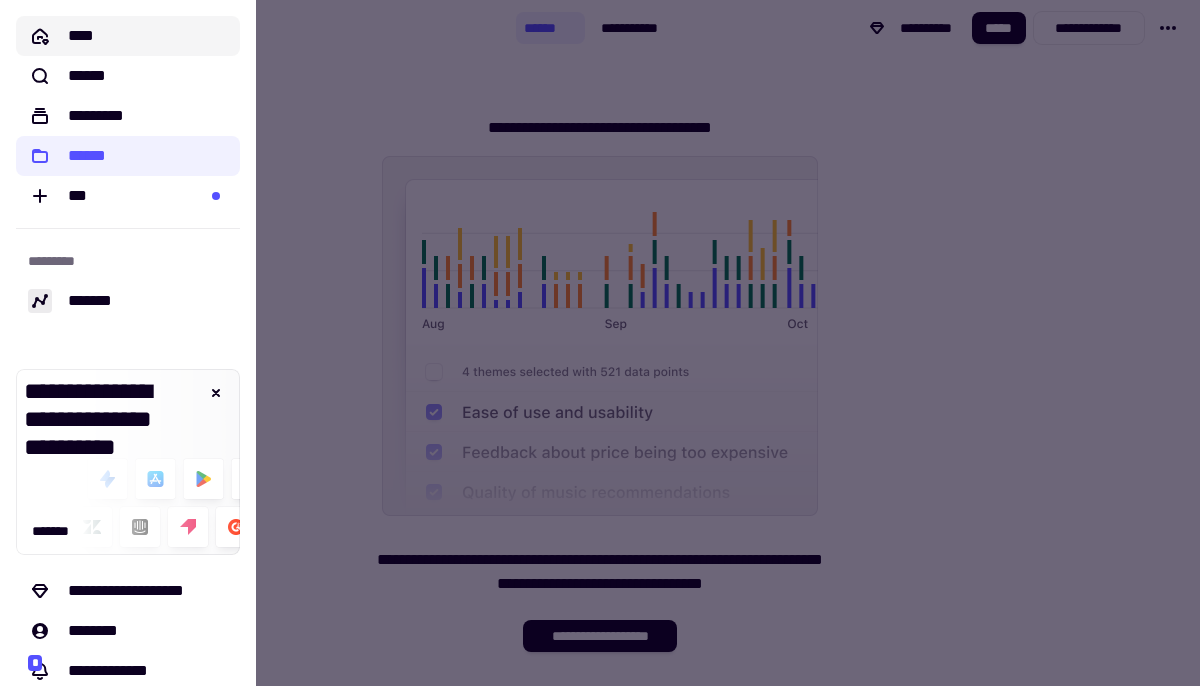 click on "****" 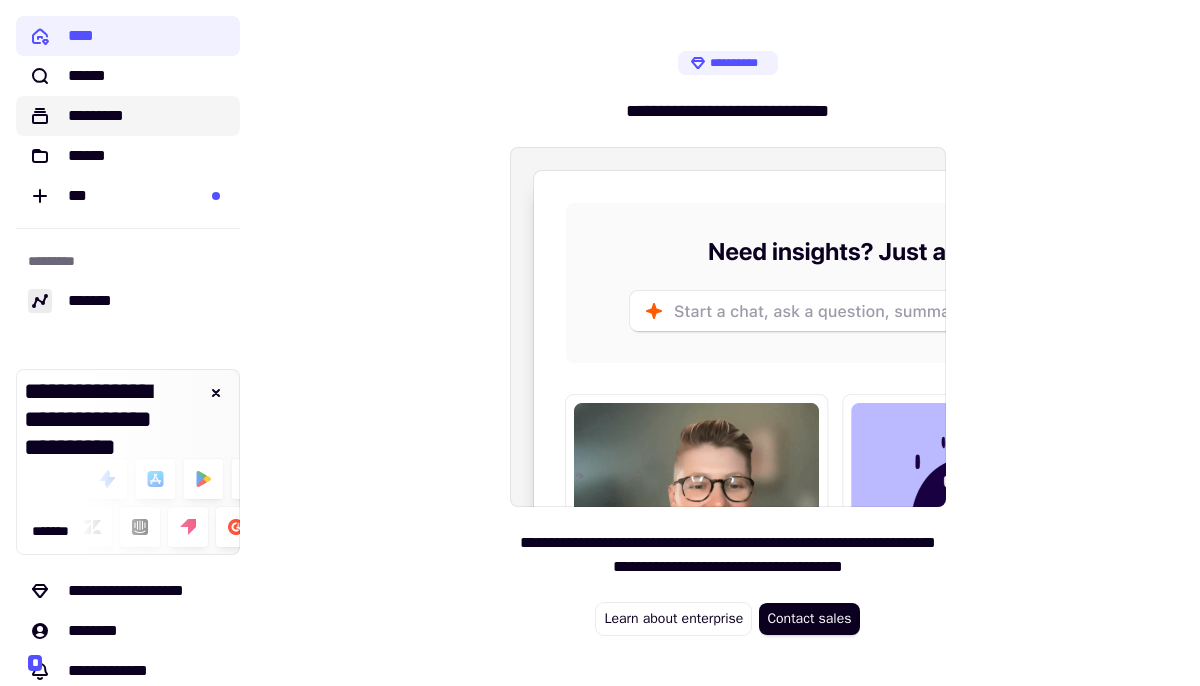 click on "*********" 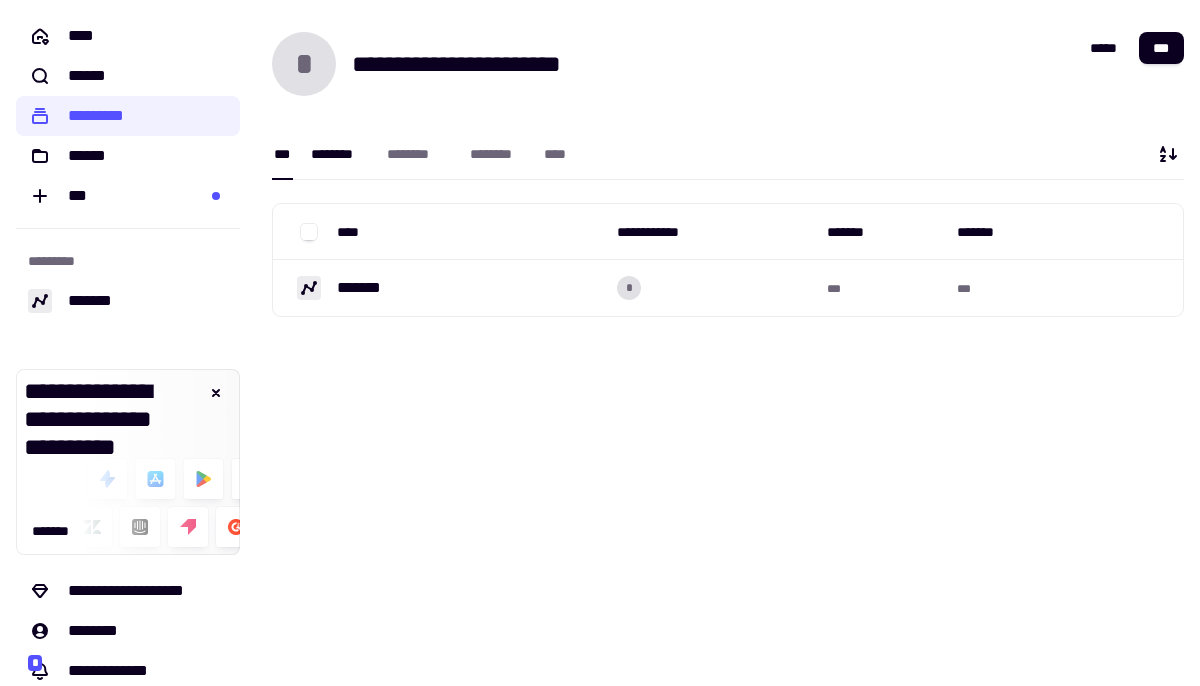click on "********" at bounding box center (339, 154) 